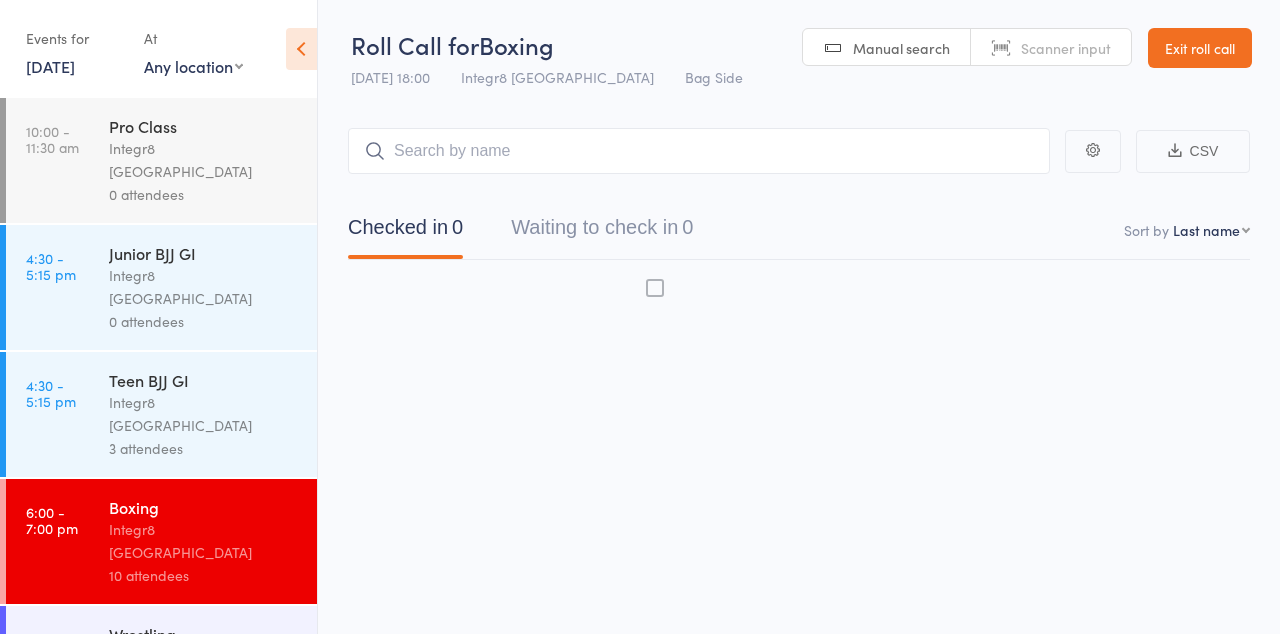 scroll, scrollTop: 0, scrollLeft: 0, axis: both 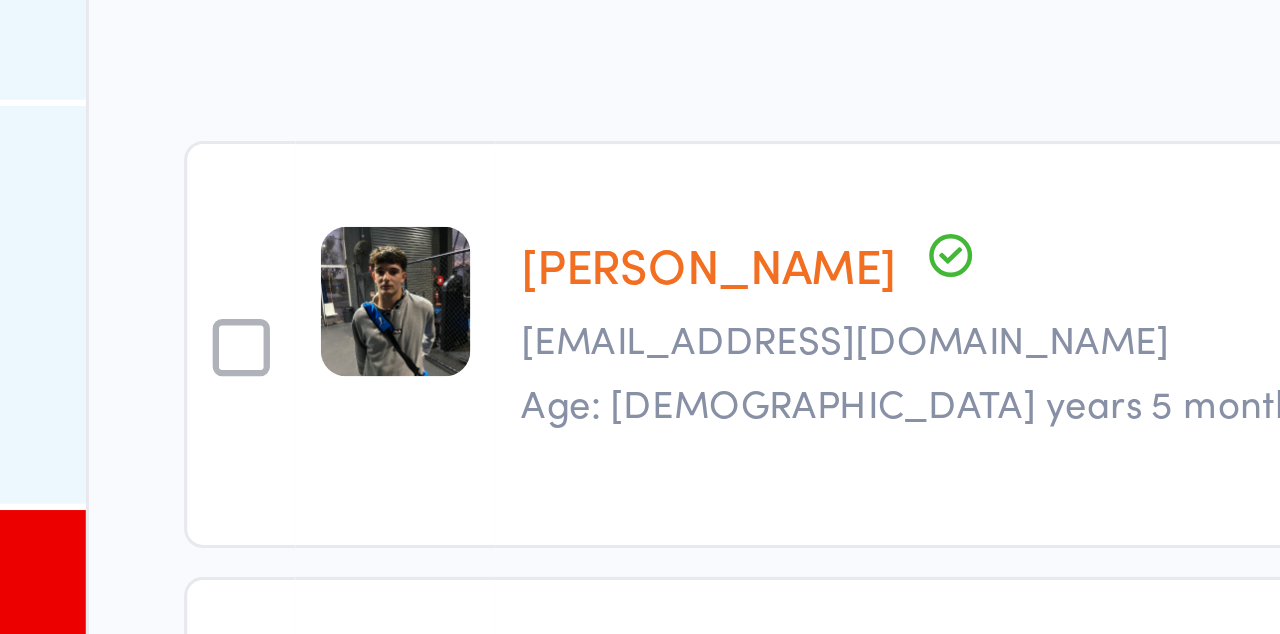 click at bounding box center [366, 428] 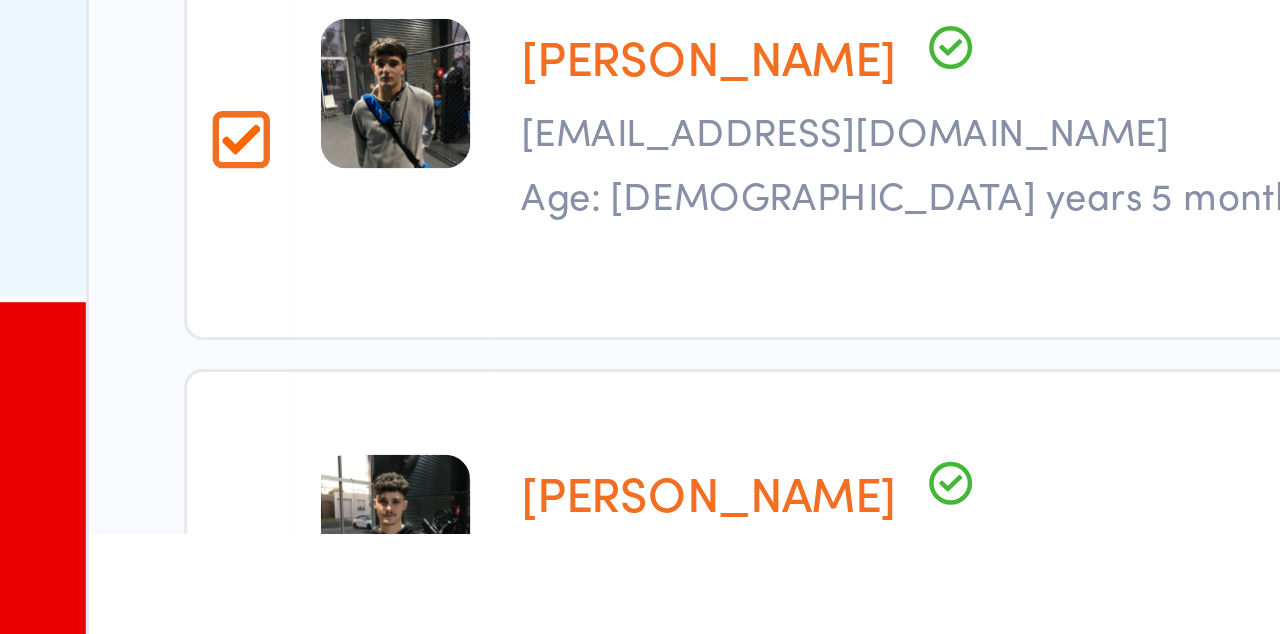 scroll, scrollTop: 1, scrollLeft: 0, axis: vertical 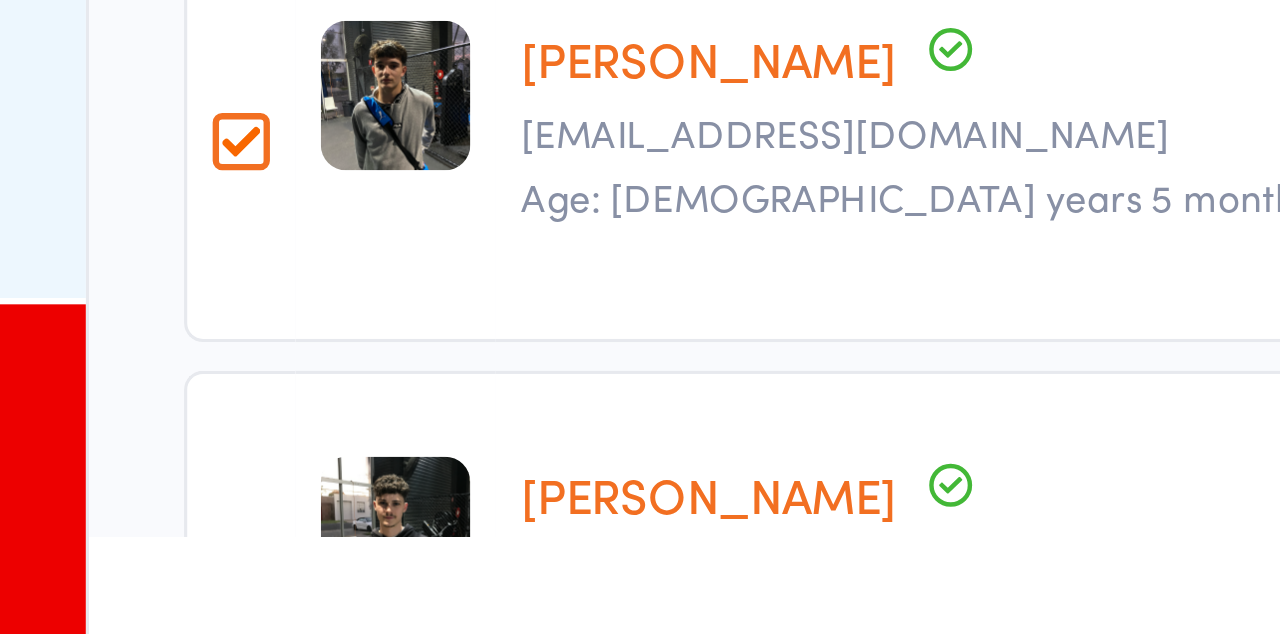 click at bounding box center (366, 566) 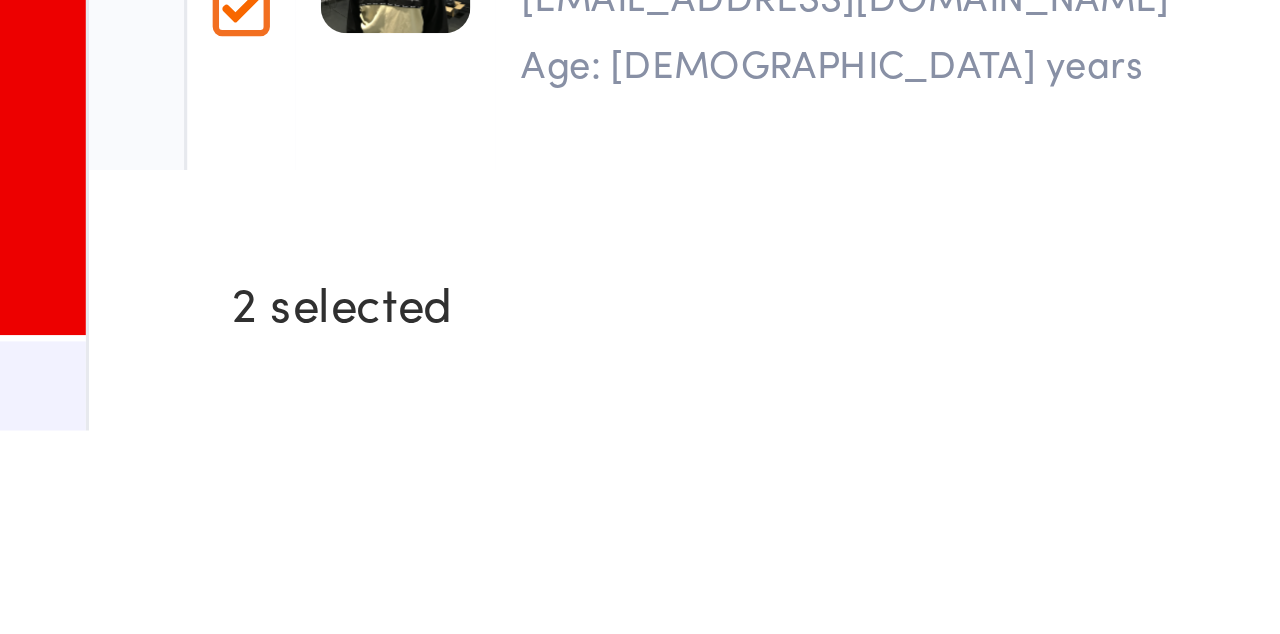 click at bounding box center [366, 638] 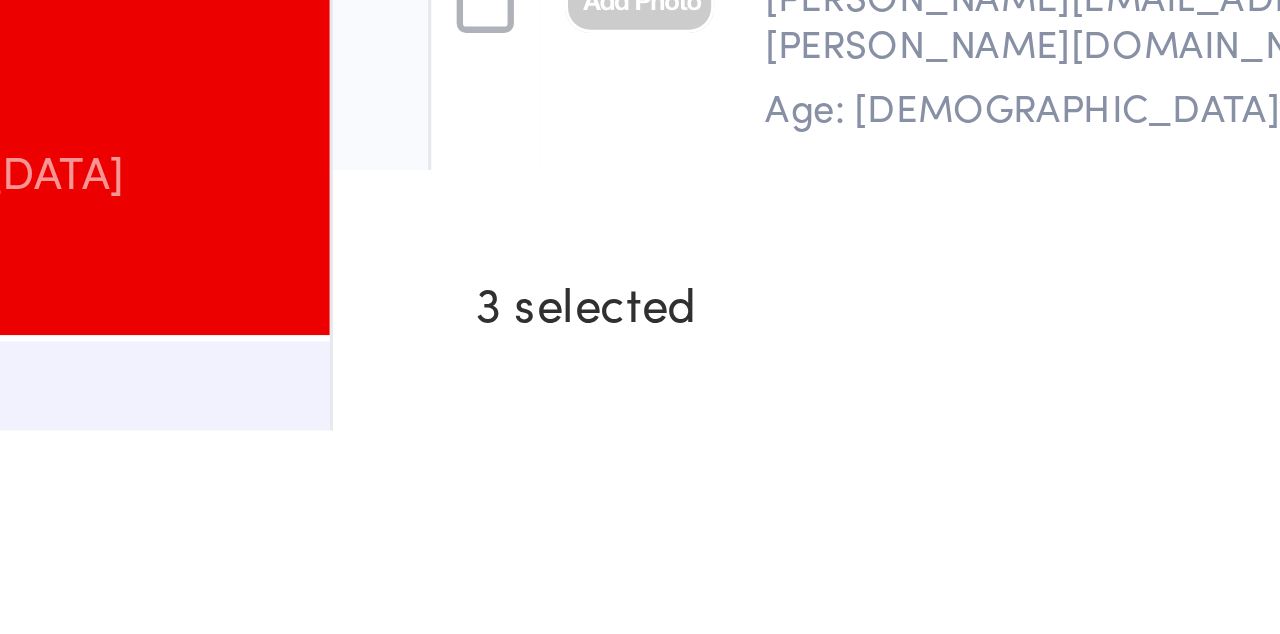 scroll, scrollTop: 344, scrollLeft: 0, axis: vertical 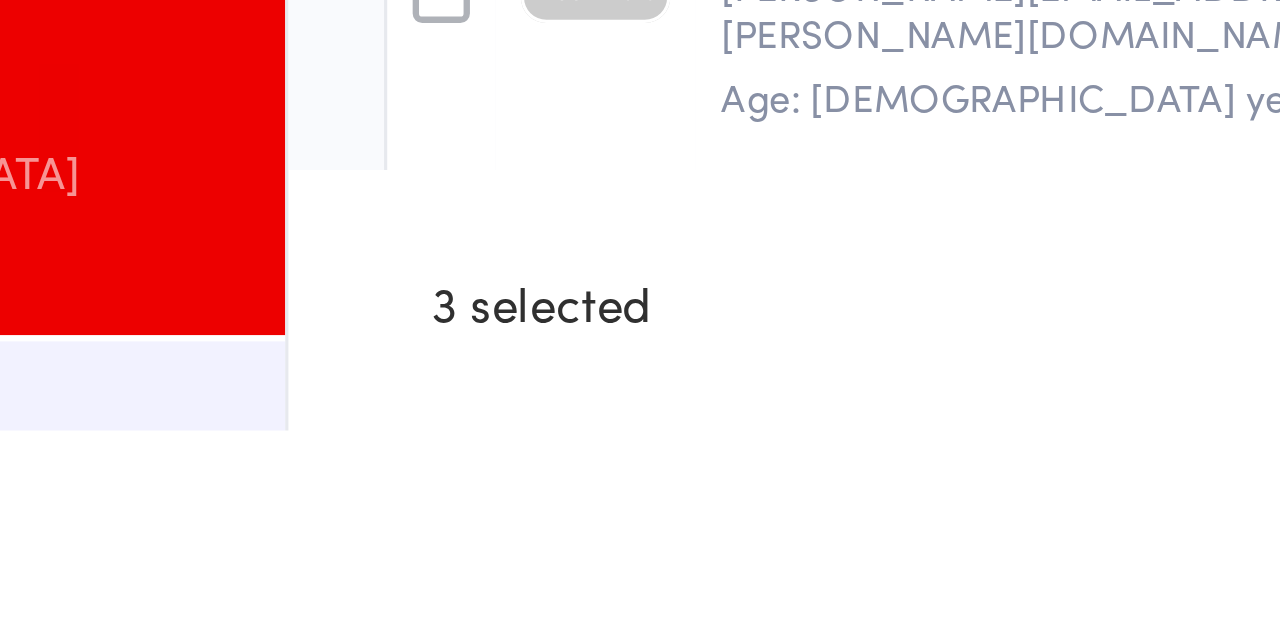 click at bounding box center (366, 635) 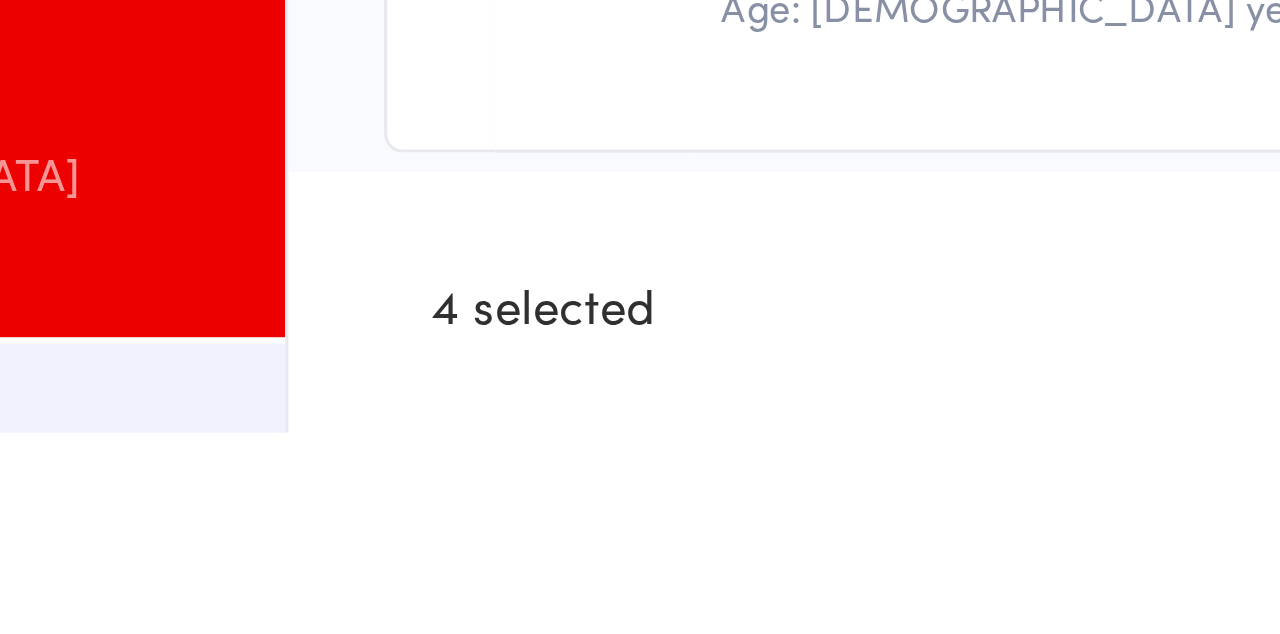 scroll, scrollTop: 496, scrollLeft: 0, axis: vertical 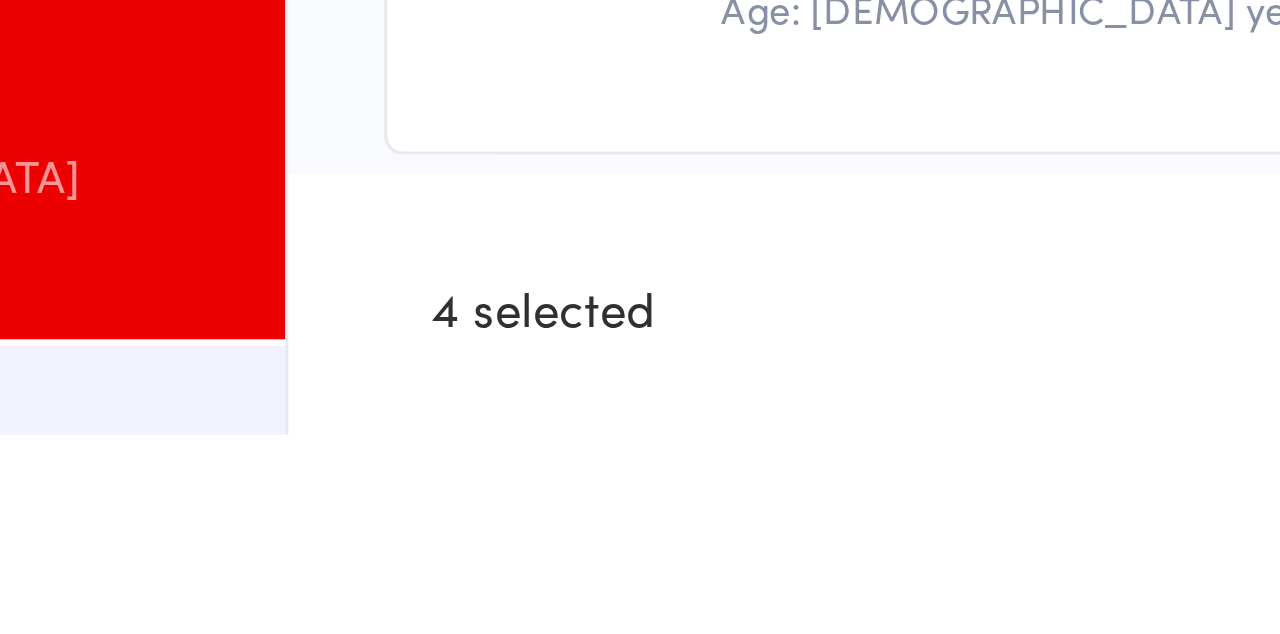 click at bounding box center [366, 620] 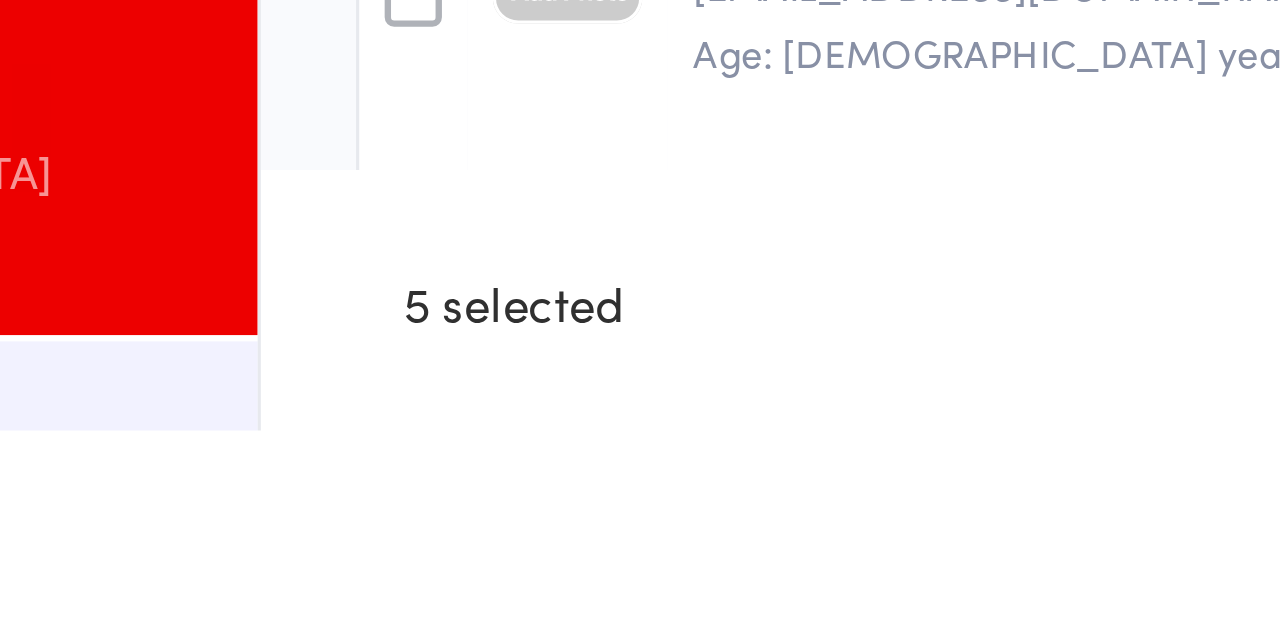 scroll, scrollTop: 756, scrollLeft: 0, axis: vertical 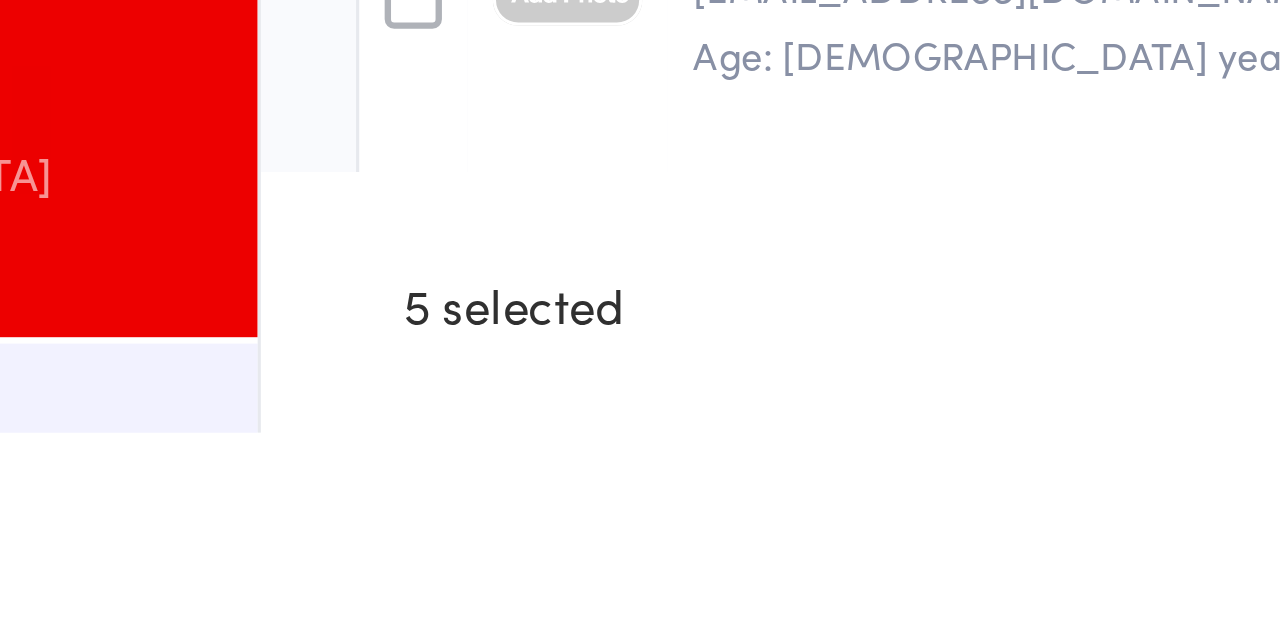 click at bounding box center (366, 627) 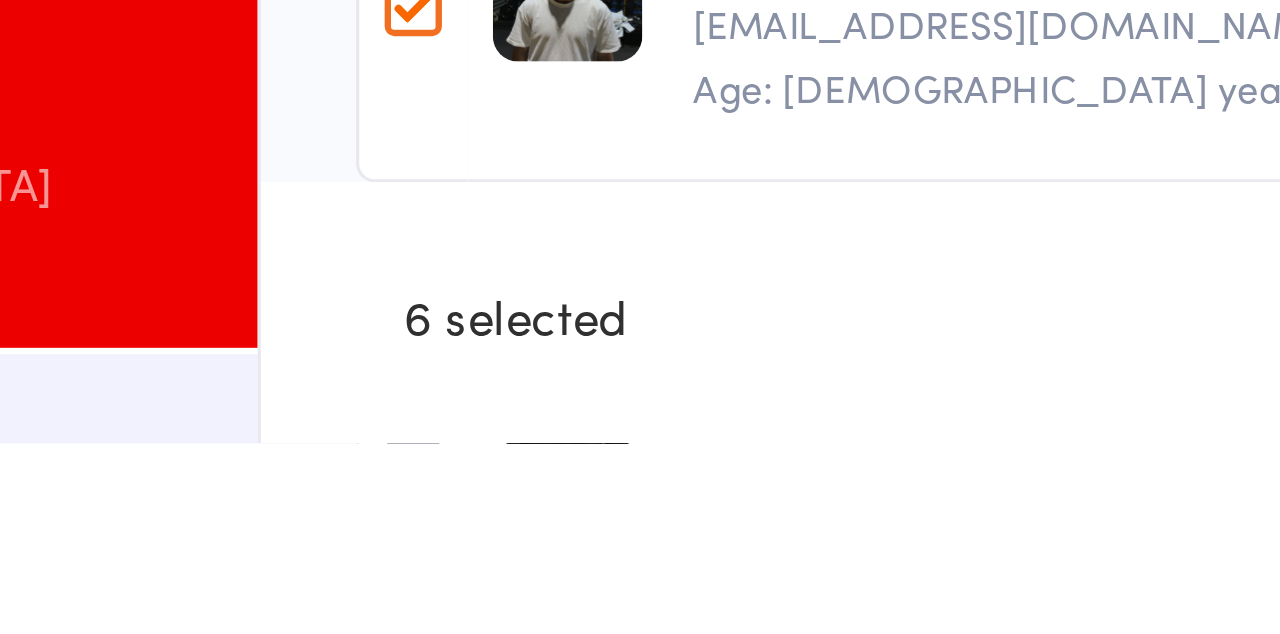 scroll, scrollTop: 886, scrollLeft: 0, axis: vertical 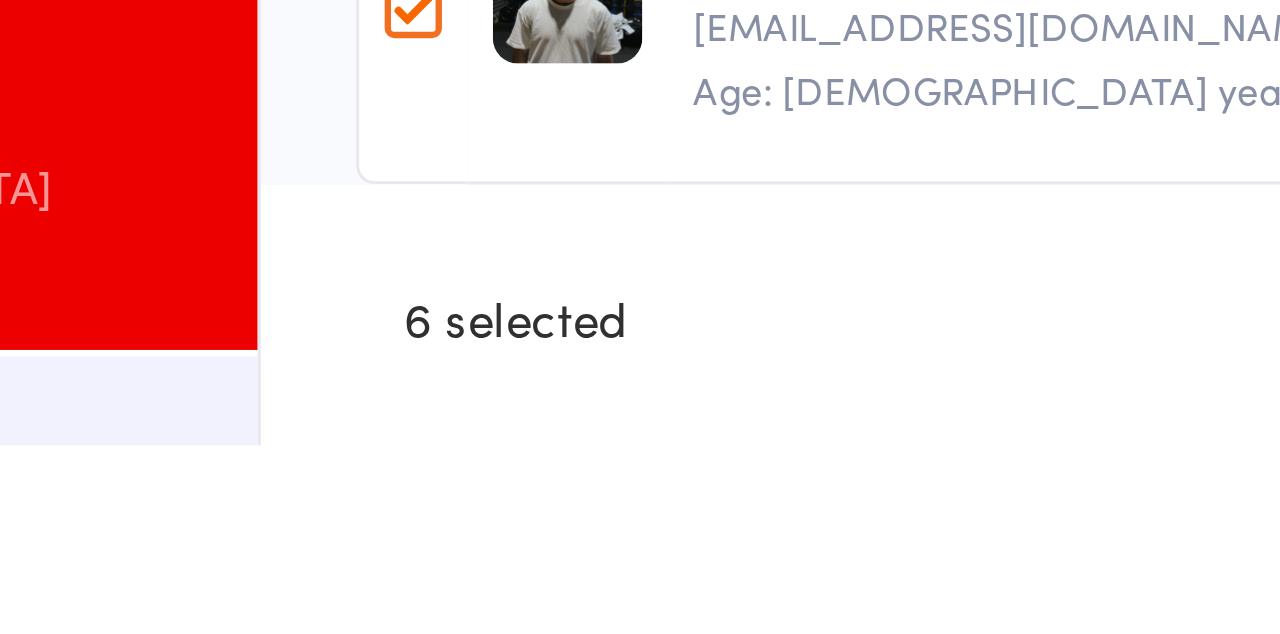click at bounding box center (366, 626) 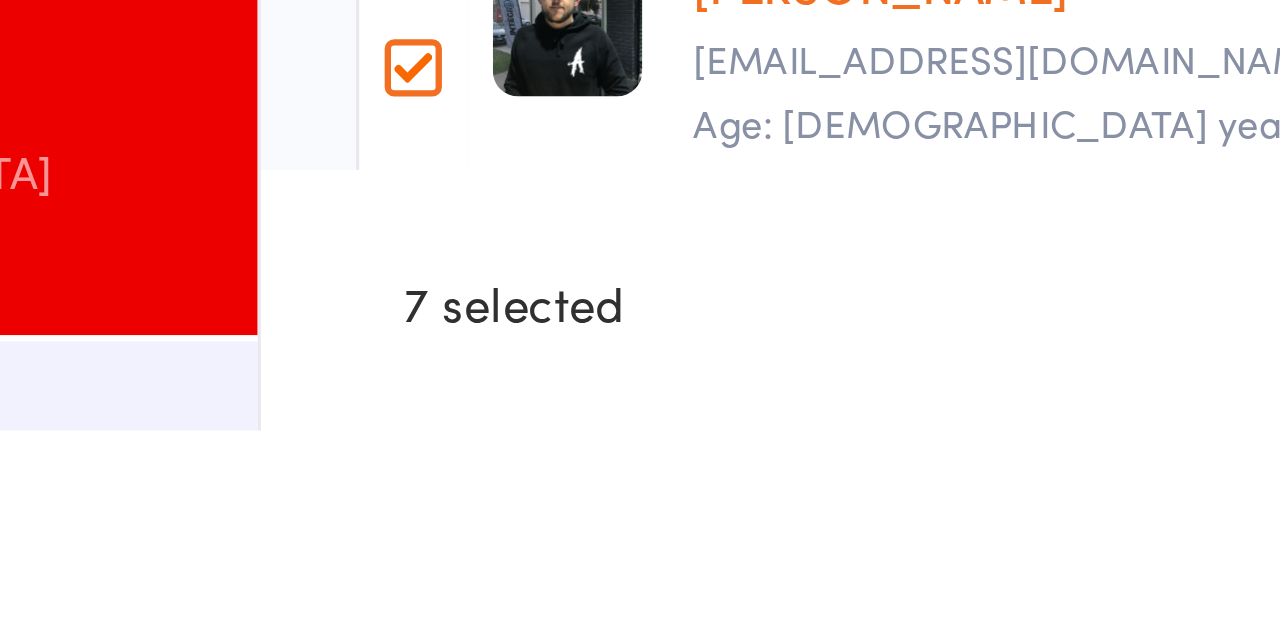 scroll, scrollTop: 1019, scrollLeft: 0, axis: vertical 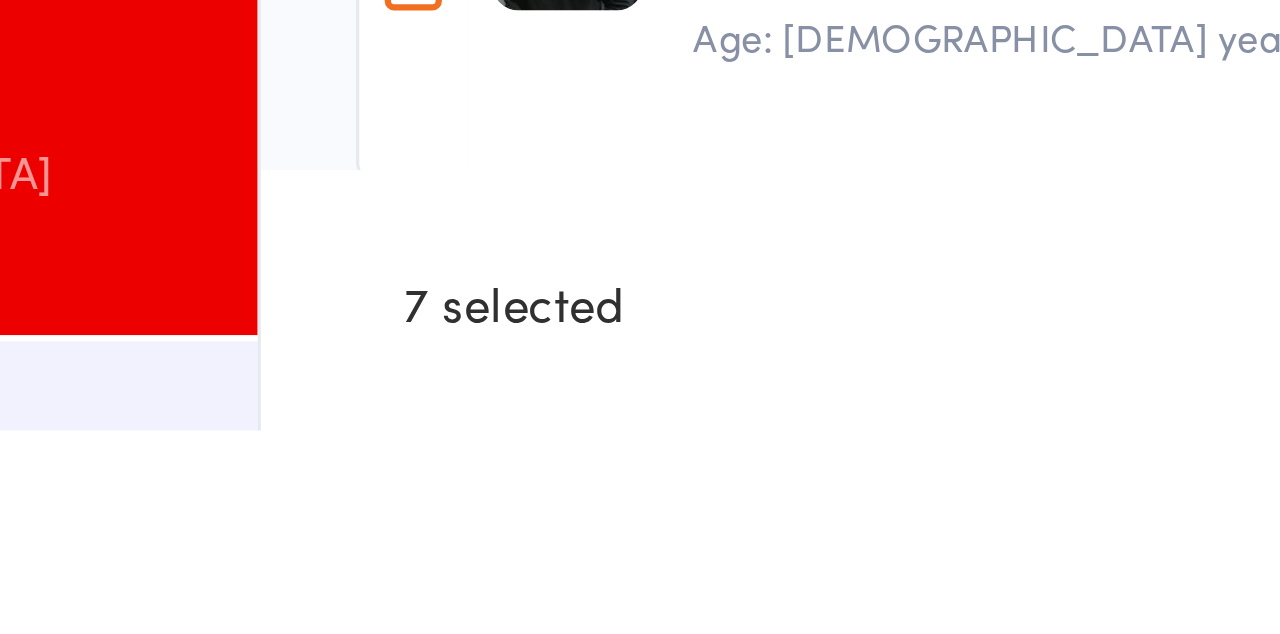 click at bounding box center (366, 630) 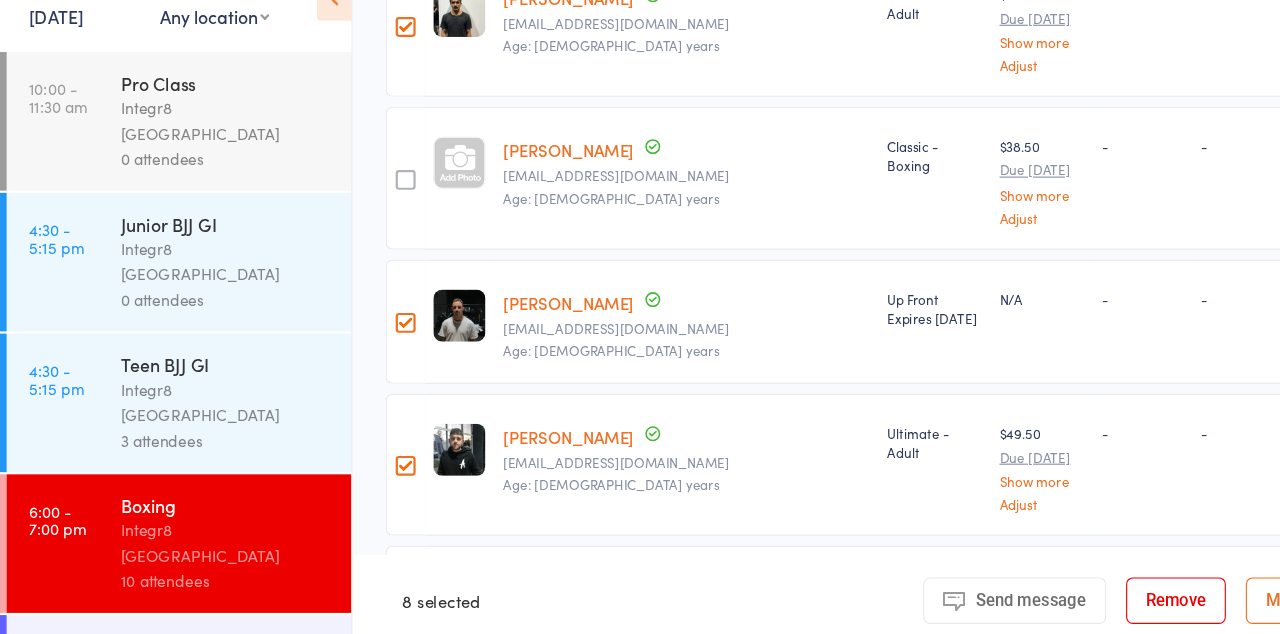 scroll, scrollTop: 1008, scrollLeft: 0, axis: vertical 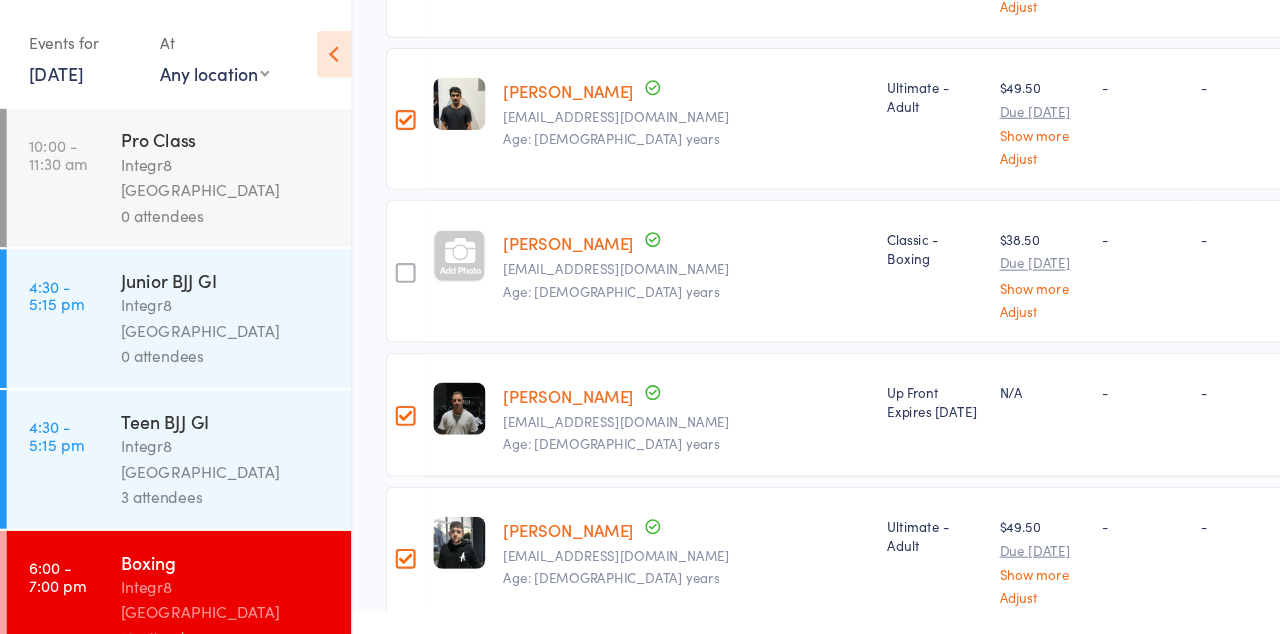 click at bounding box center (366, 247) 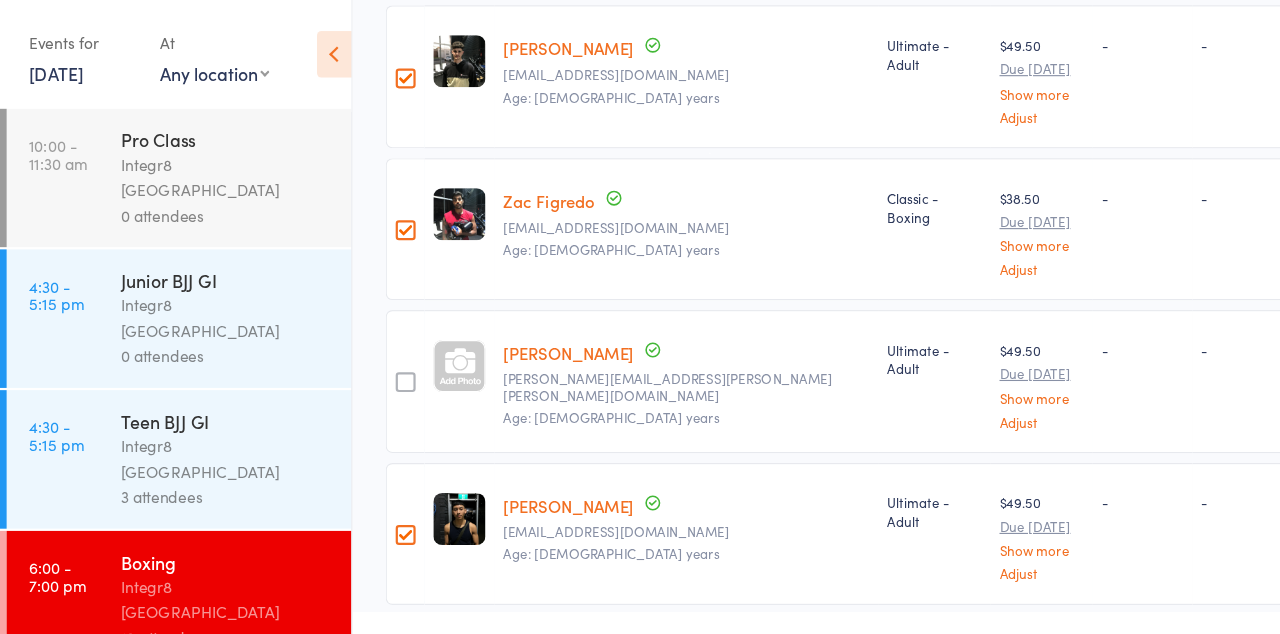 scroll, scrollTop: 495, scrollLeft: 0, axis: vertical 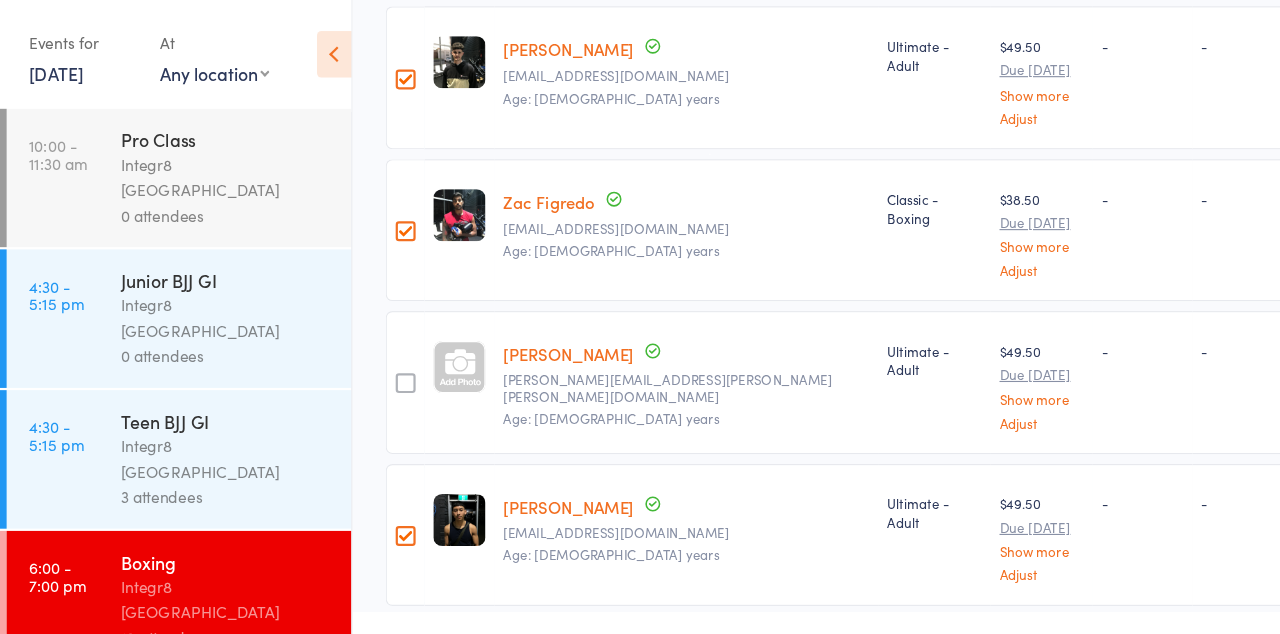 click at bounding box center (366, 346) 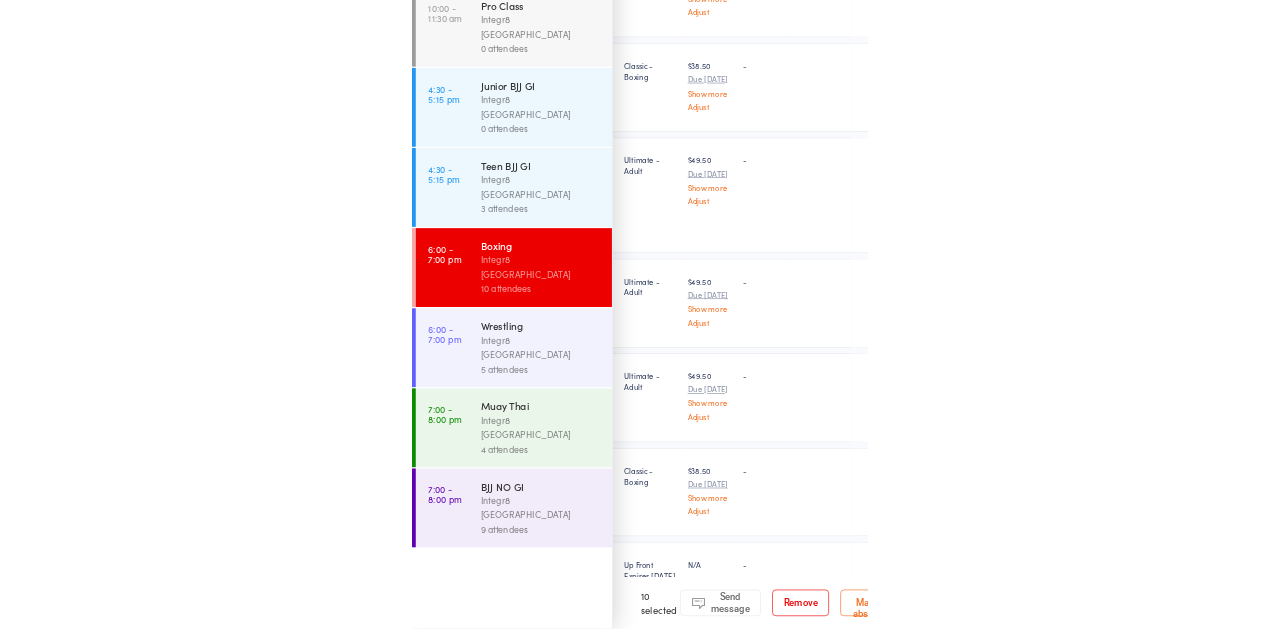 scroll, scrollTop: 486, scrollLeft: 0, axis: vertical 